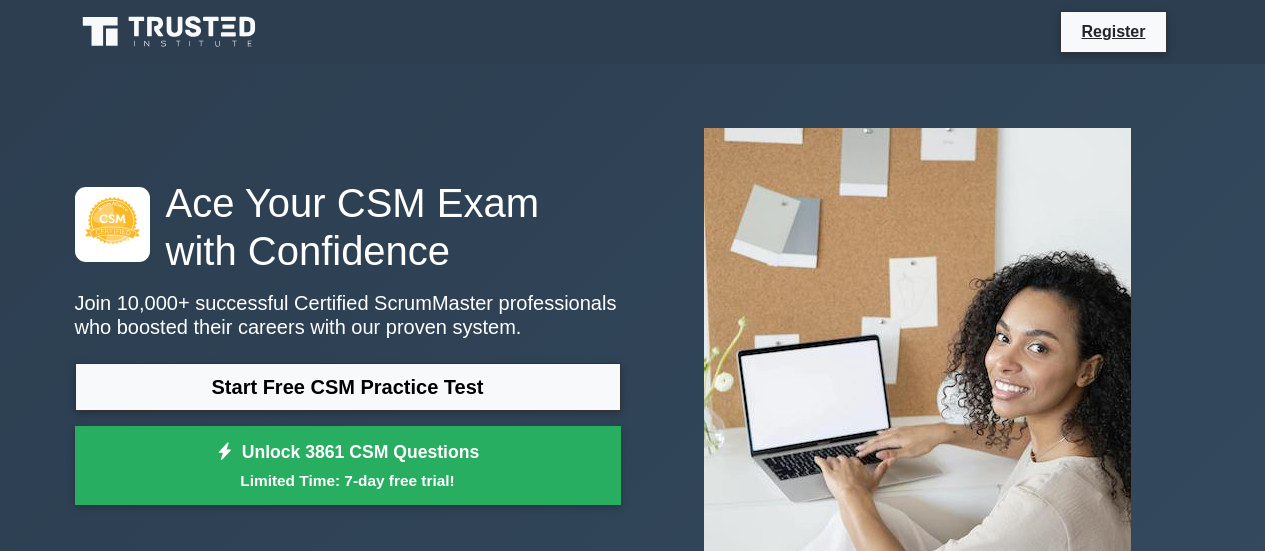 scroll, scrollTop: 0, scrollLeft: 0, axis: both 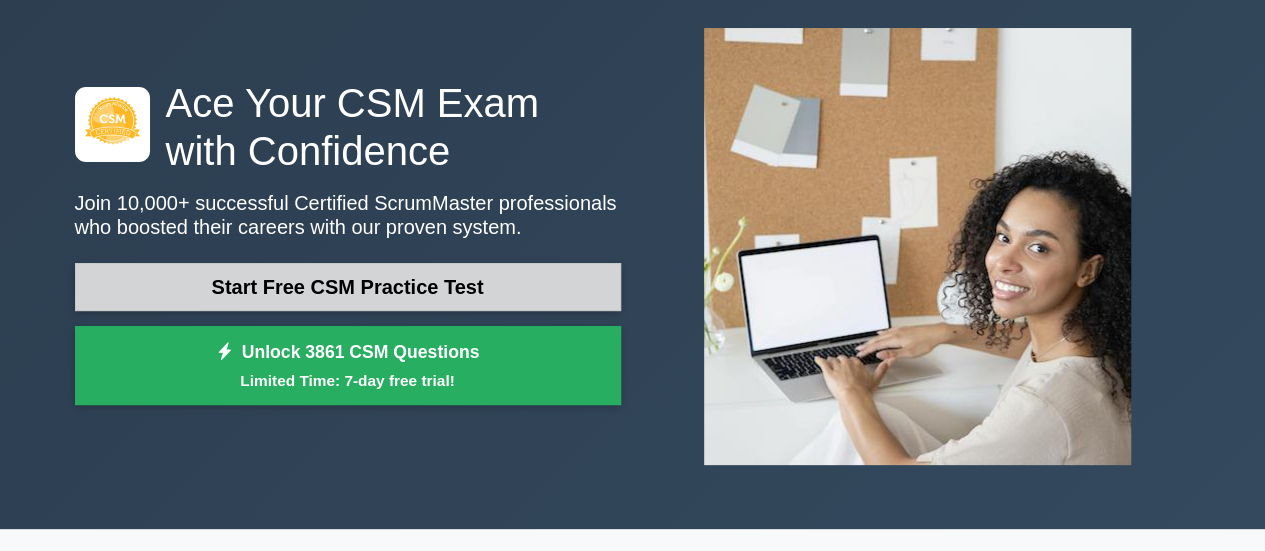 click on "Start Free CSM Practice Test" at bounding box center (348, 287) 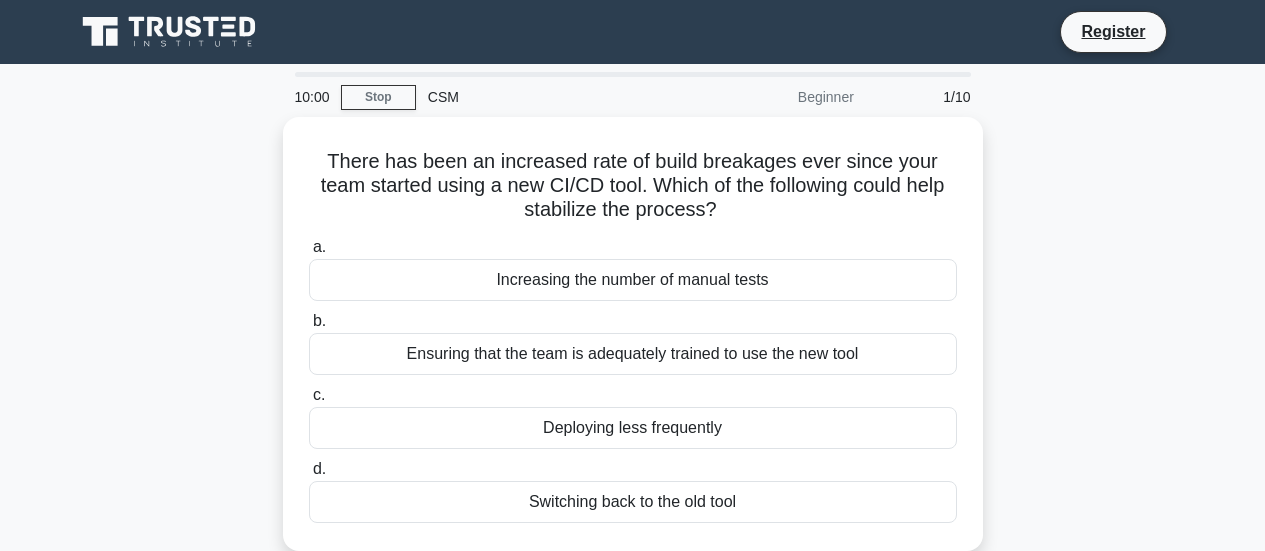 scroll, scrollTop: 0, scrollLeft: 0, axis: both 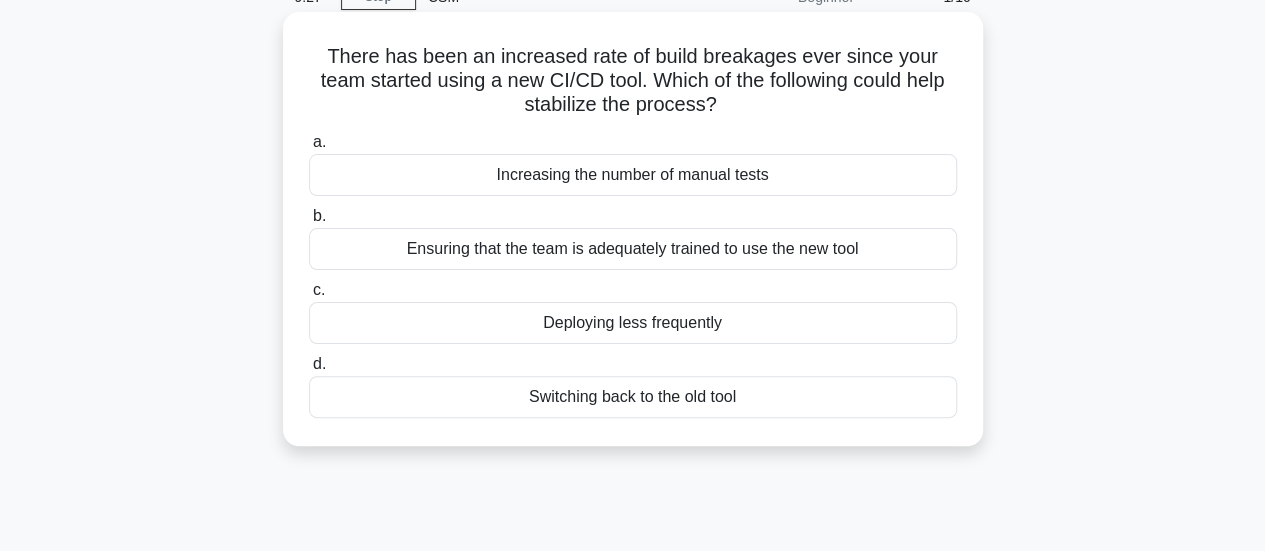 click on "Ensuring that the team is adequately trained to use the new tool" at bounding box center (633, 249) 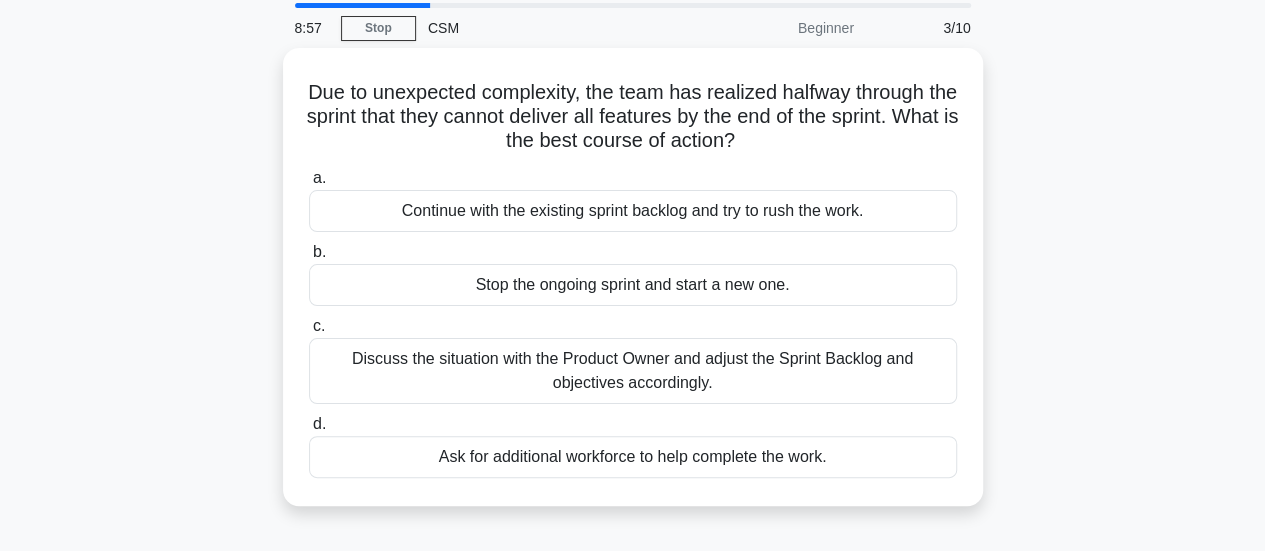 scroll, scrollTop: 200, scrollLeft: 0, axis: vertical 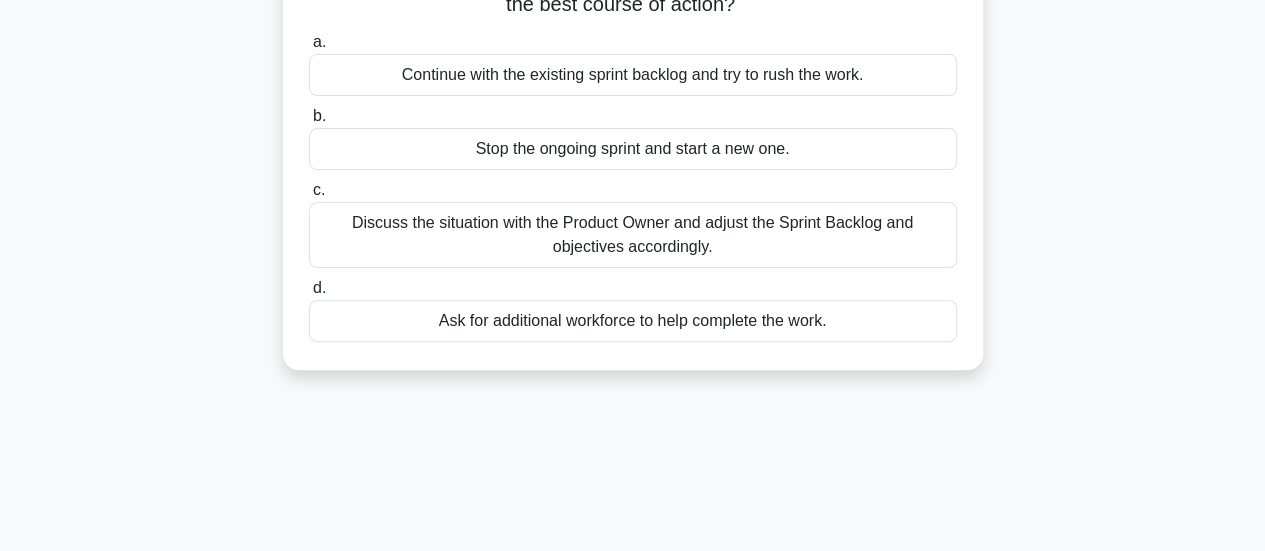 click on "Discuss the situation with the Product Owner and adjust the Sprint Backlog and objectives accordingly." at bounding box center (633, 235) 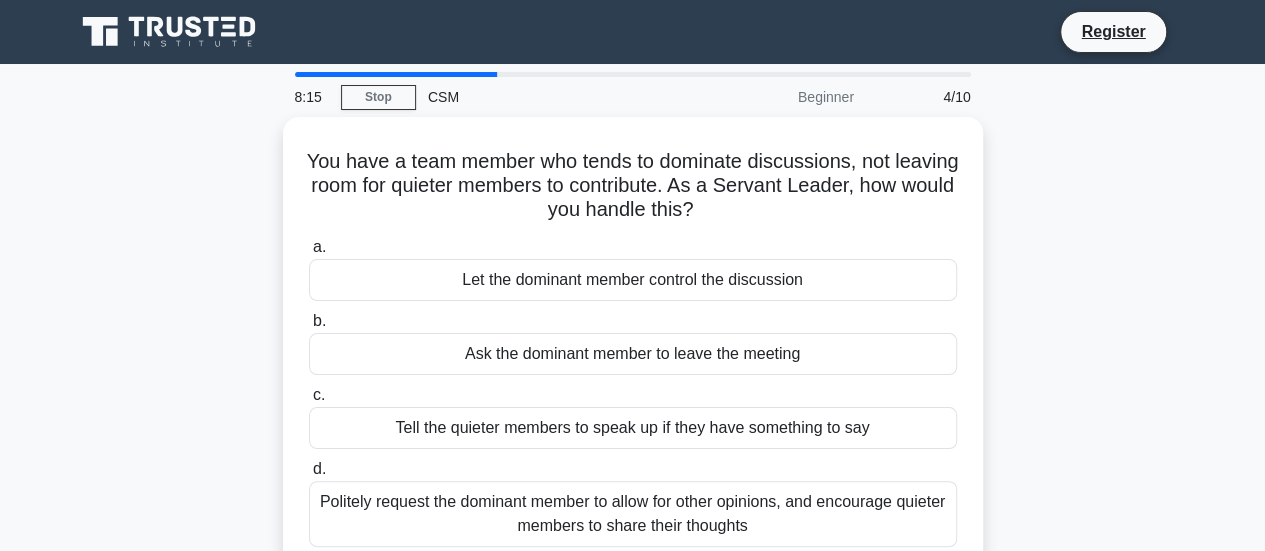 scroll, scrollTop: 100, scrollLeft: 0, axis: vertical 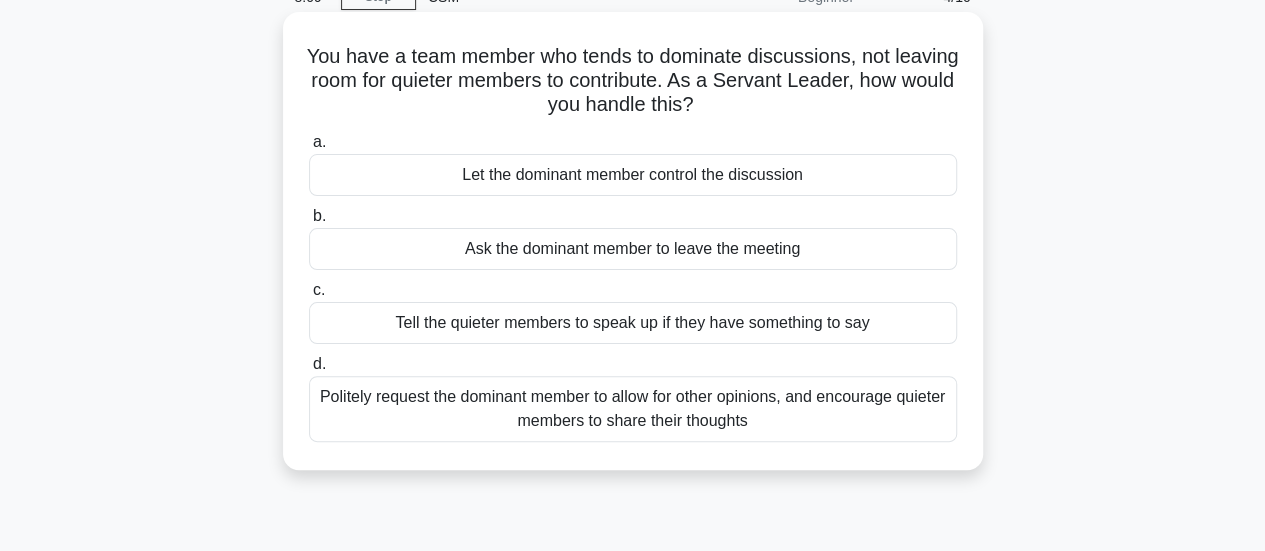 click on "Politely request the dominant member to allow for other opinions, and encourage quieter members to share their thoughts" at bounding box center [633, 409] 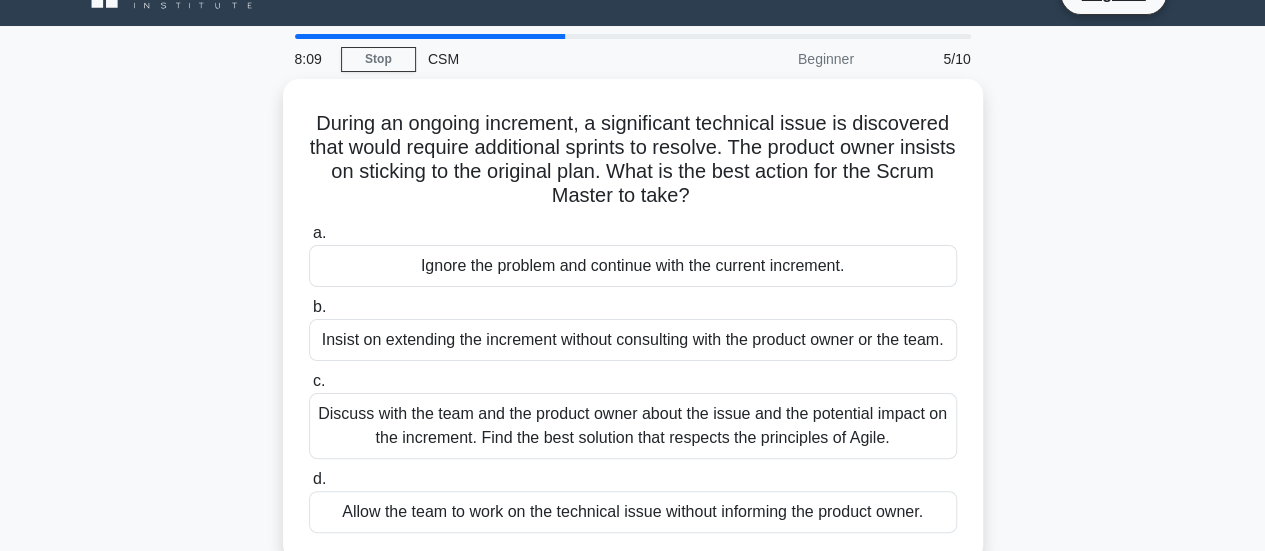 scroll, scrollTop: 0, scrollLeft: 0, axis: both 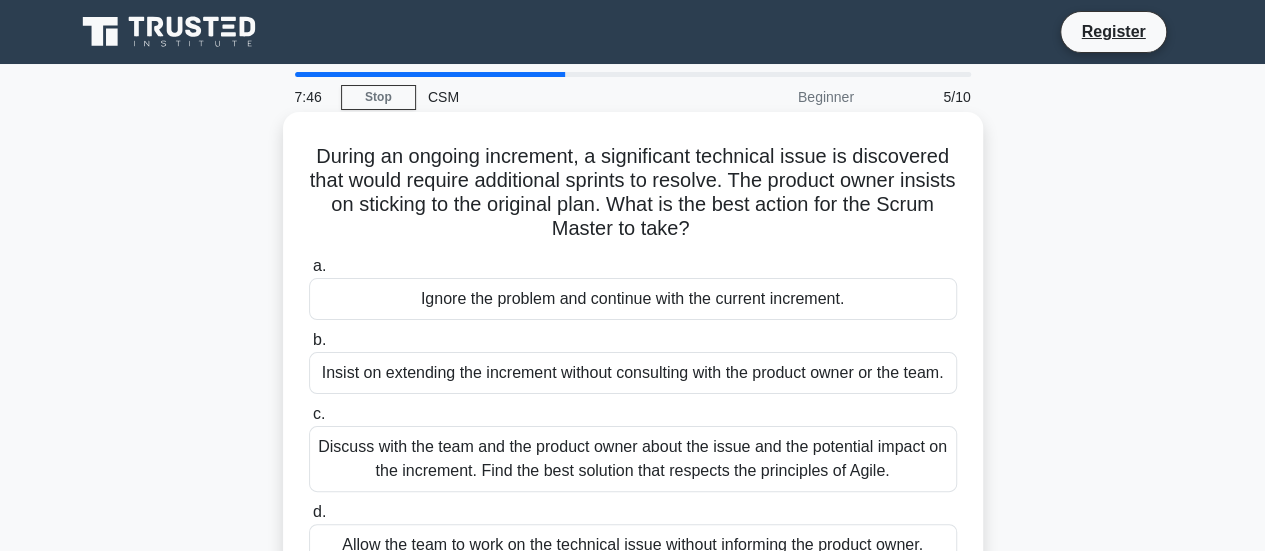 drag, startPoint x: 672, startPoint y: 168, endPoint x: 754, endPoint y: 367, distance: 215.23244 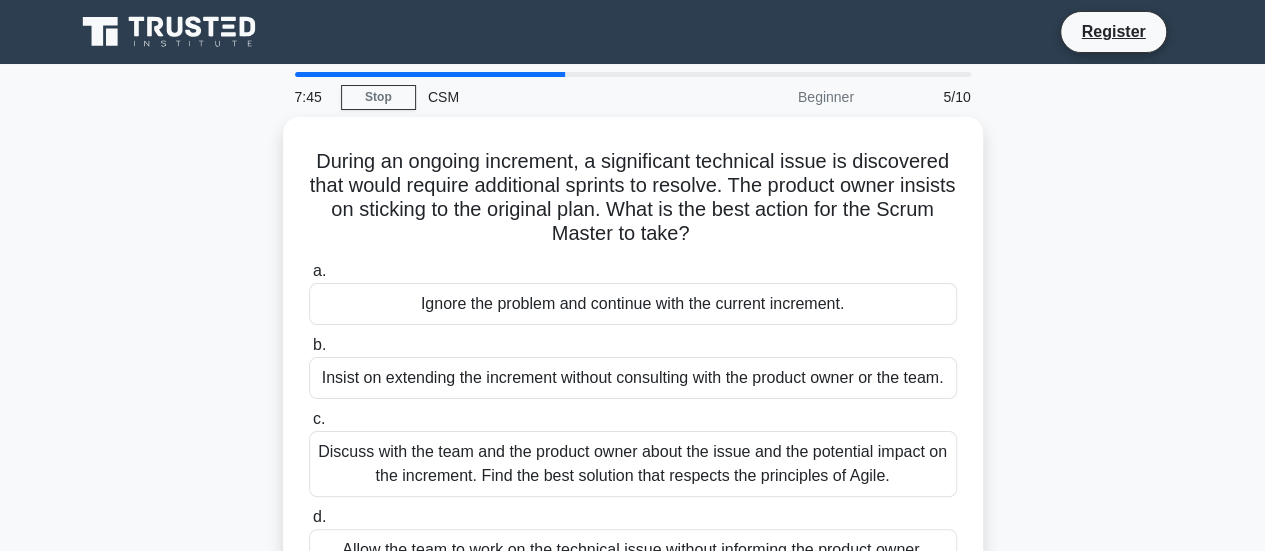 click on "During an ongoing increment, a significant technical issue is discovered that would require additional sprints to resolve. The product owner insists on sticking to the original plan. What is the best action for the Scrum Master to take?
.spinner_0XTQ{transform-origin:center;animation:spinner_y6GP .75s linear infinite}@keyframes spinner_y6GP{100%{transform:rotate(360deg)}}
a.
b." at bounding box center (633, 370) 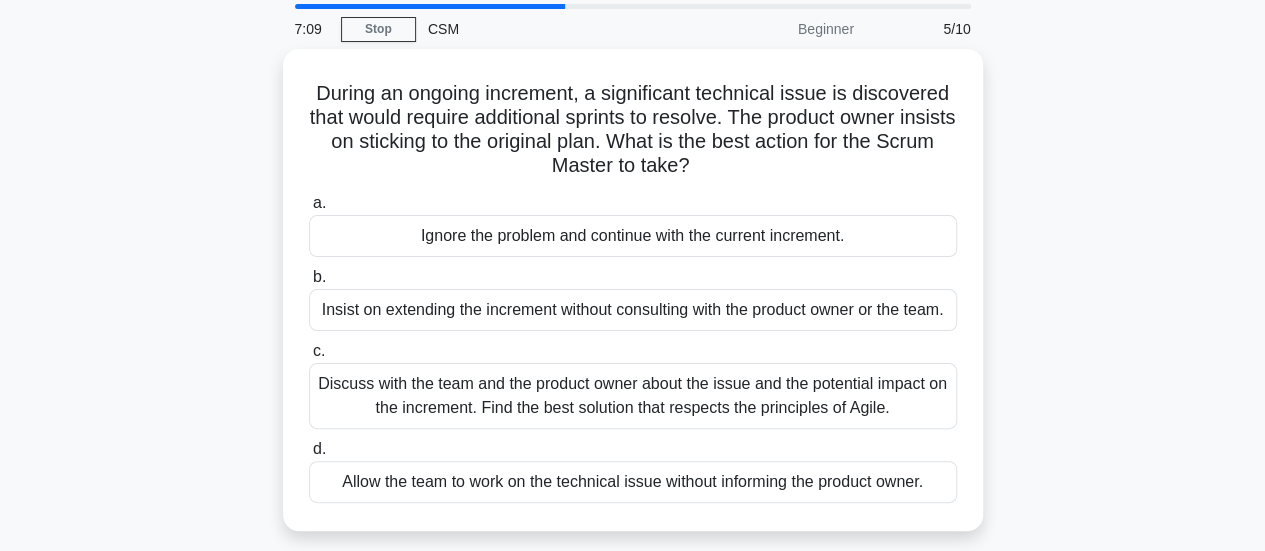 scroll, scrollTop: 100, scrollLeft: 0, axis: vertical 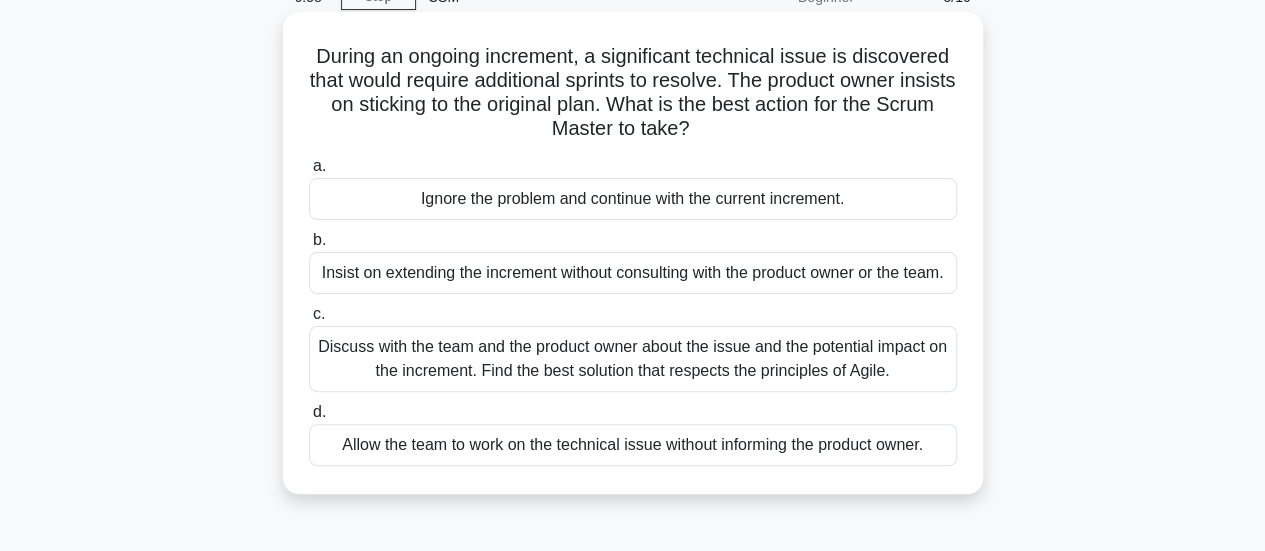 click on "Discuss with the team and the product owner about the issue and the potential impact on the increment. Find the best solution that respects the principles of Agile." at bounding box center [633, 359] 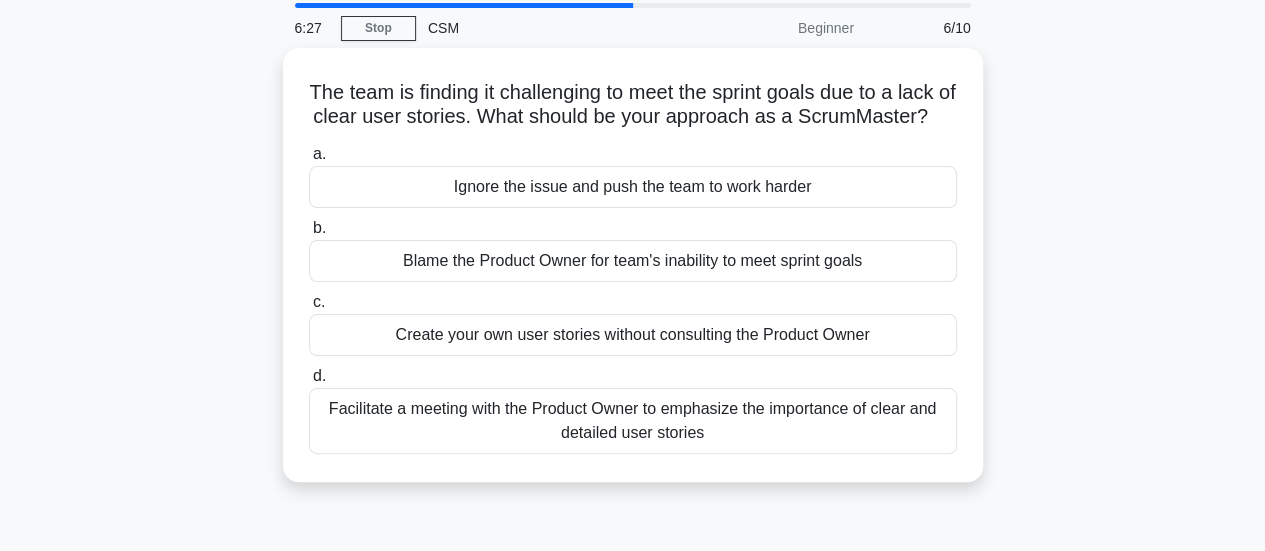 scroll, scrollTop: 100, scrollLeft: 0, axis: vertical 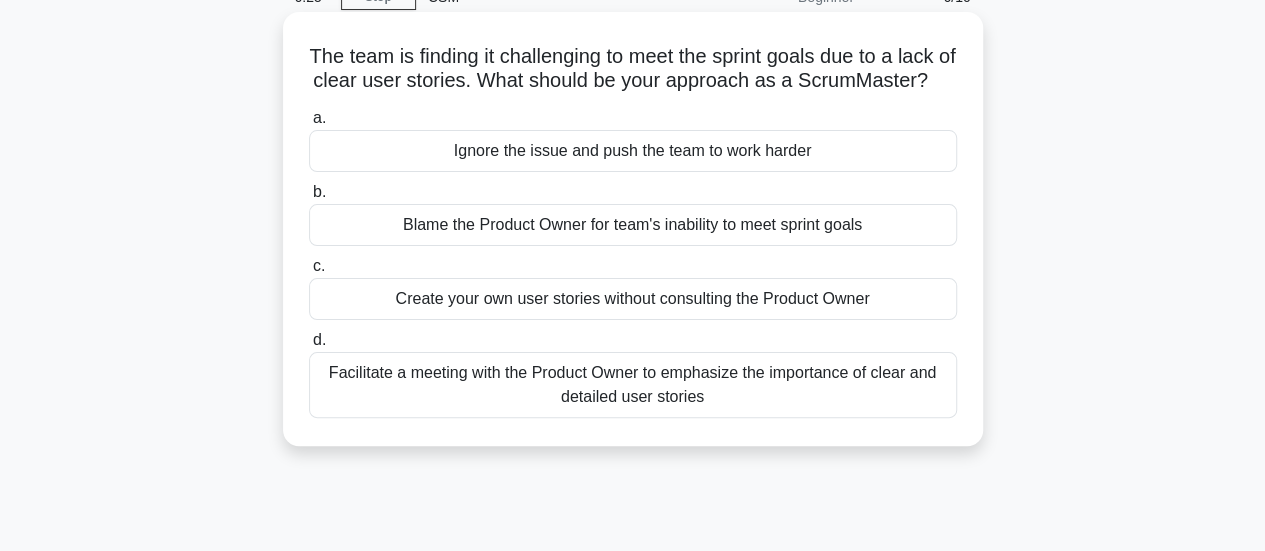 click on "Facilitate a meeting with the Product Owner to emphasize the importance of clear and detailed user stories" at bounding box center (633, 385) 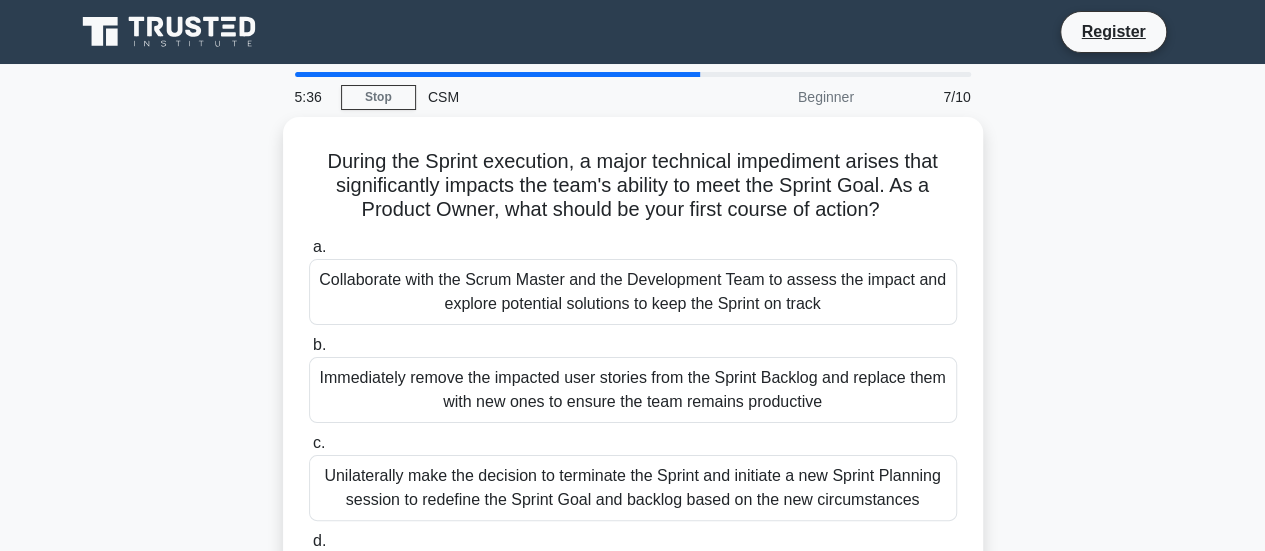 scroll, scrollTop: 100, scrollLeft: 0, axis: vertical 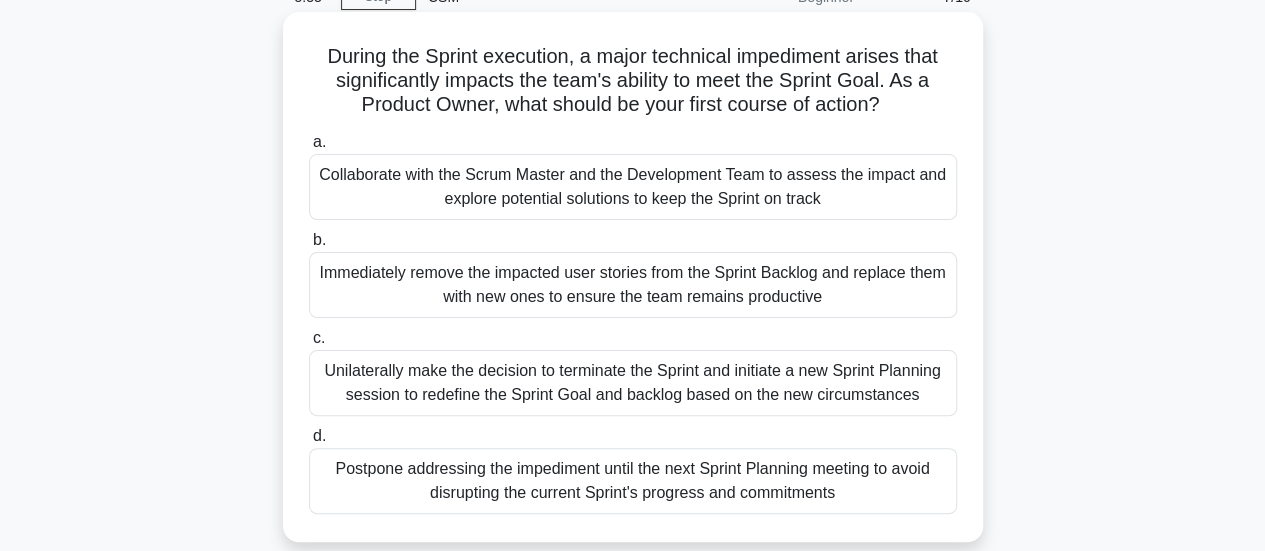 click on "Postpone addressing the impediment until the next Sprint Planning meeting to avoid disrupting the current Sprint's progress and commitments" at bounding box center [633, 481] 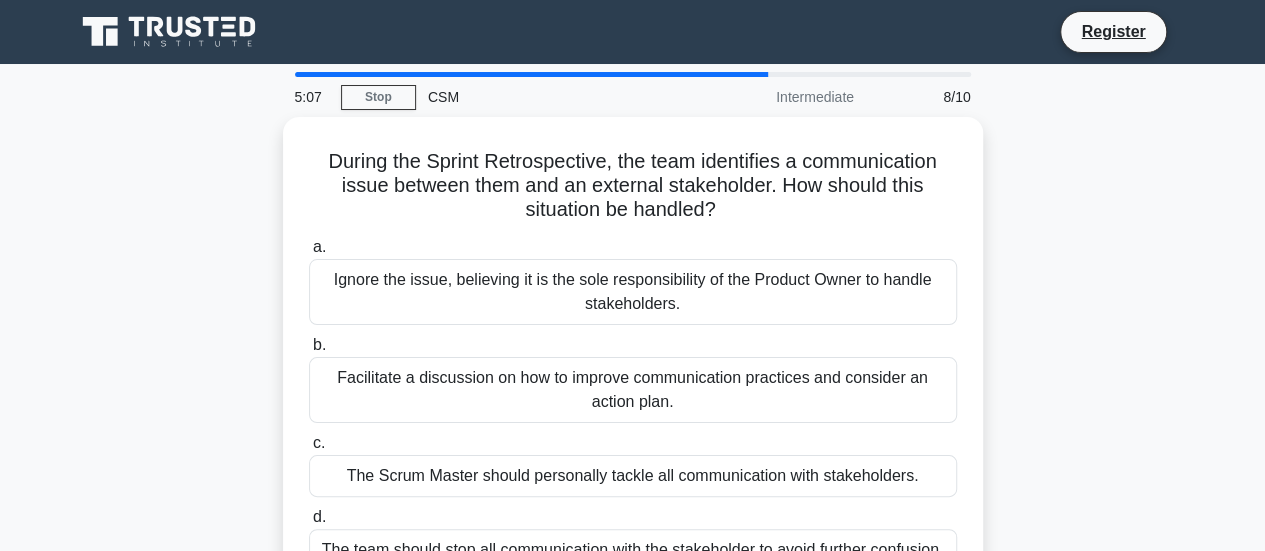 scroll, scrollTop: 100, scrollLeft: 0, axis: vertical 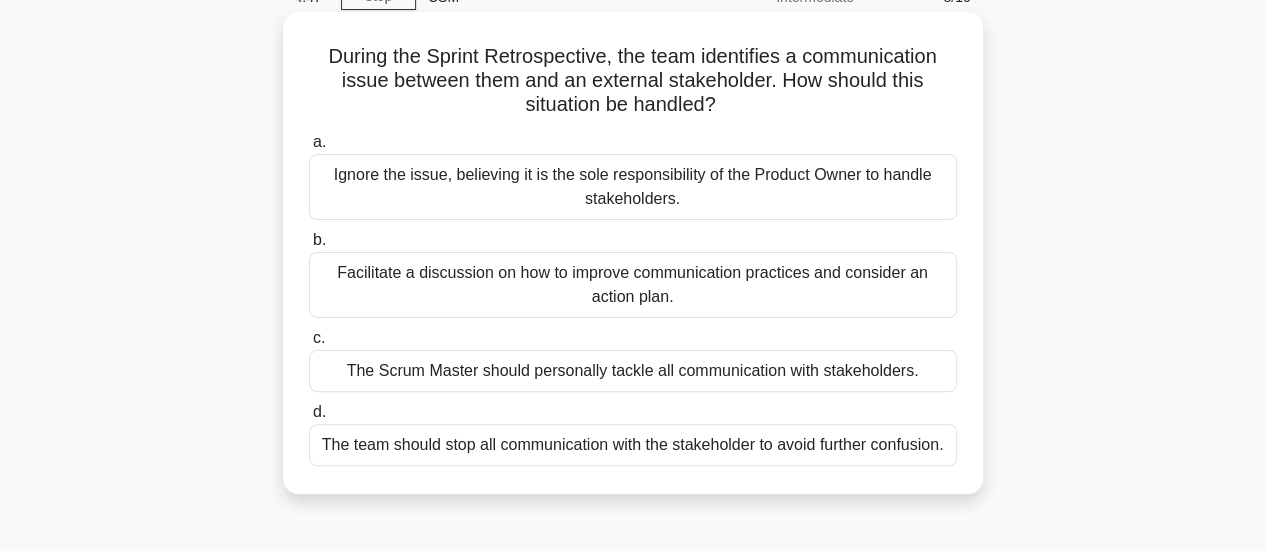 click on "Facilitate a discussion on how to improve communication practices and consider an action plan." at bounding box center (633, 285) 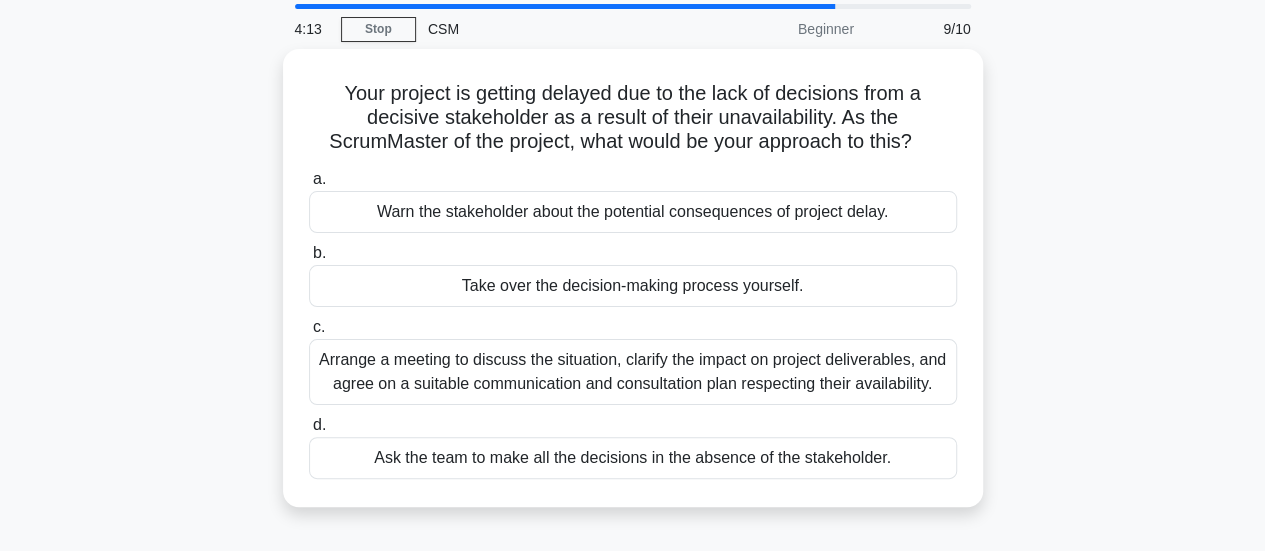 scroll, scrollTop: 100, scrollLeft: 0, axis: vertical 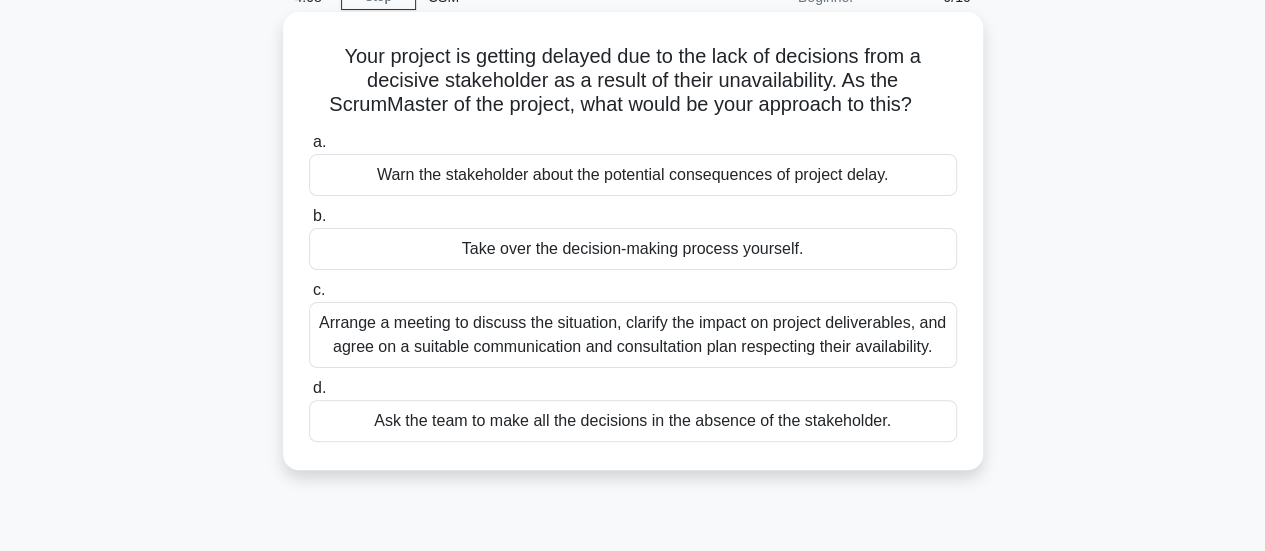 click on "Arrange a meeting to discuss the situation, clarify the impact on project deliverables, and agree on a suitable communication and consultation plan respecting their availability." at bounding box center (633, 335) 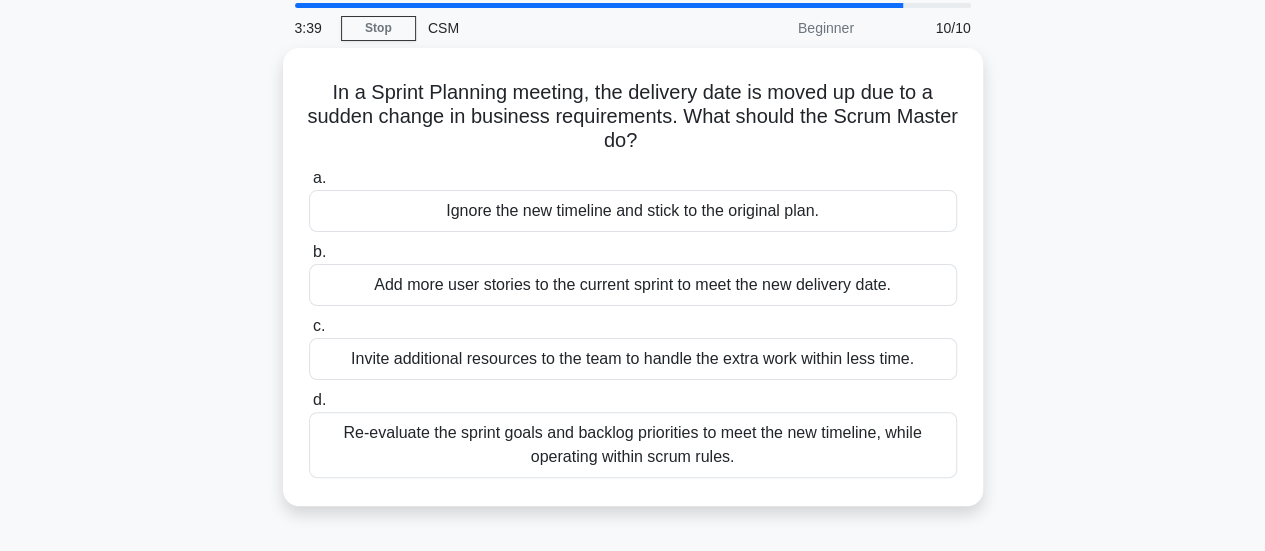 scroll, scrollTop: 100, scrollLeft: 0, axis: vertical 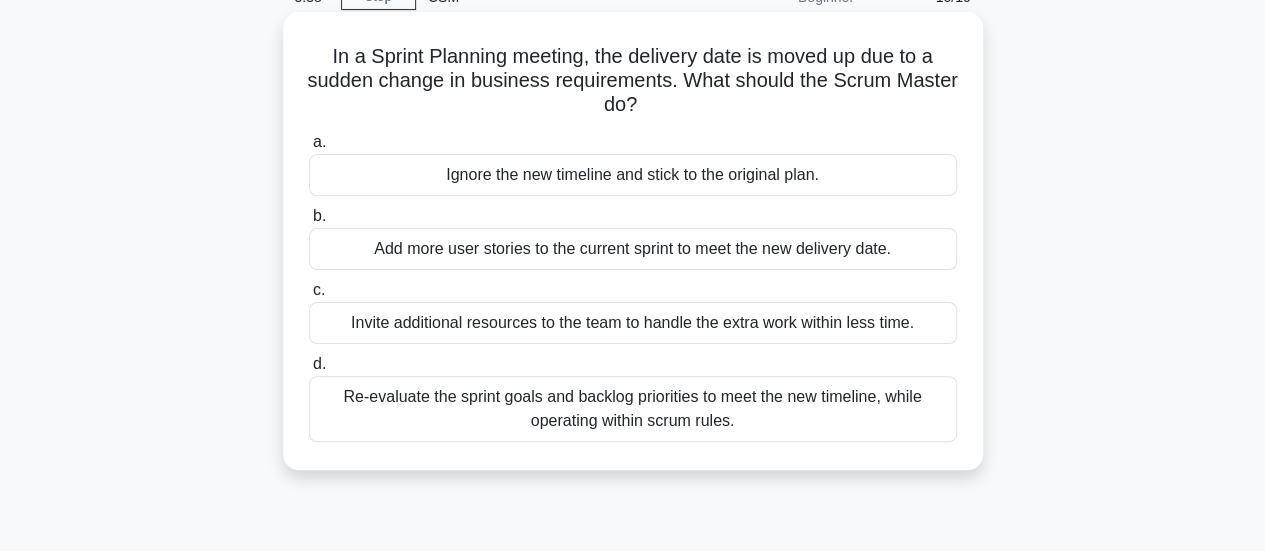 click on "Re-evaluate the sprint goals and backlog priorities to meet the new timeline, while operating within scrum rules." at bounding box center (633, 409) 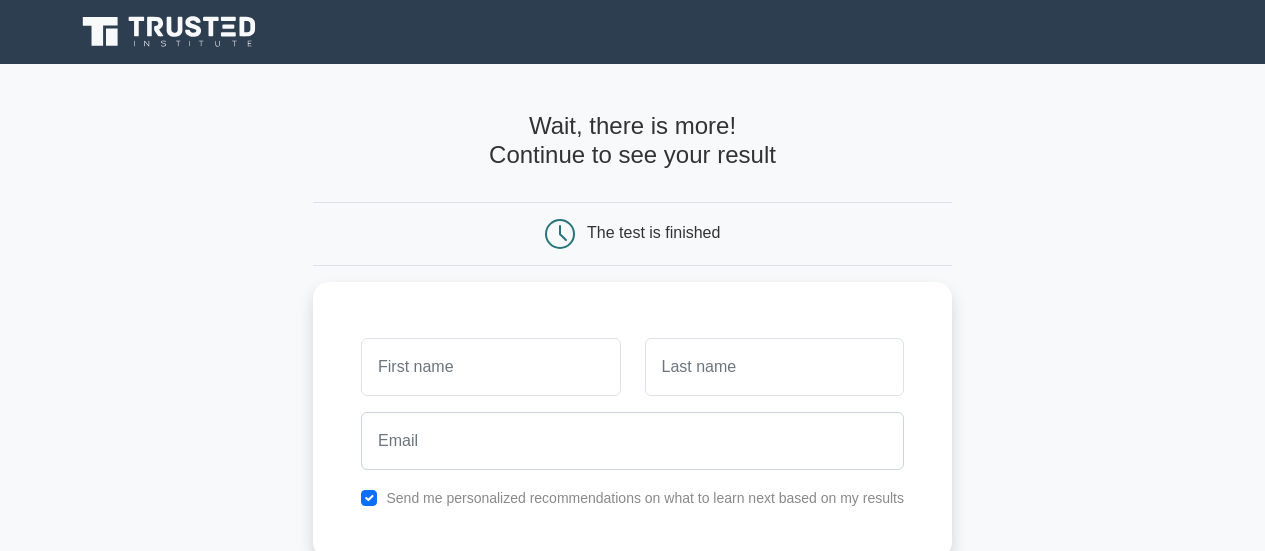 scroll, scrollTop: 0, scrollLeft: 0, axis: both 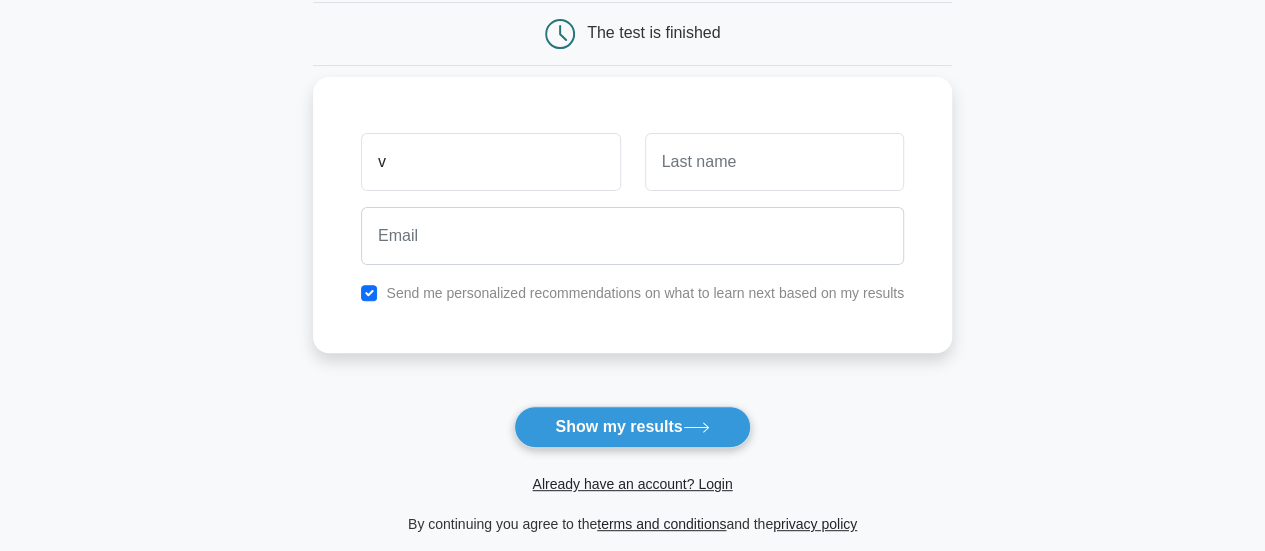 type on "v" 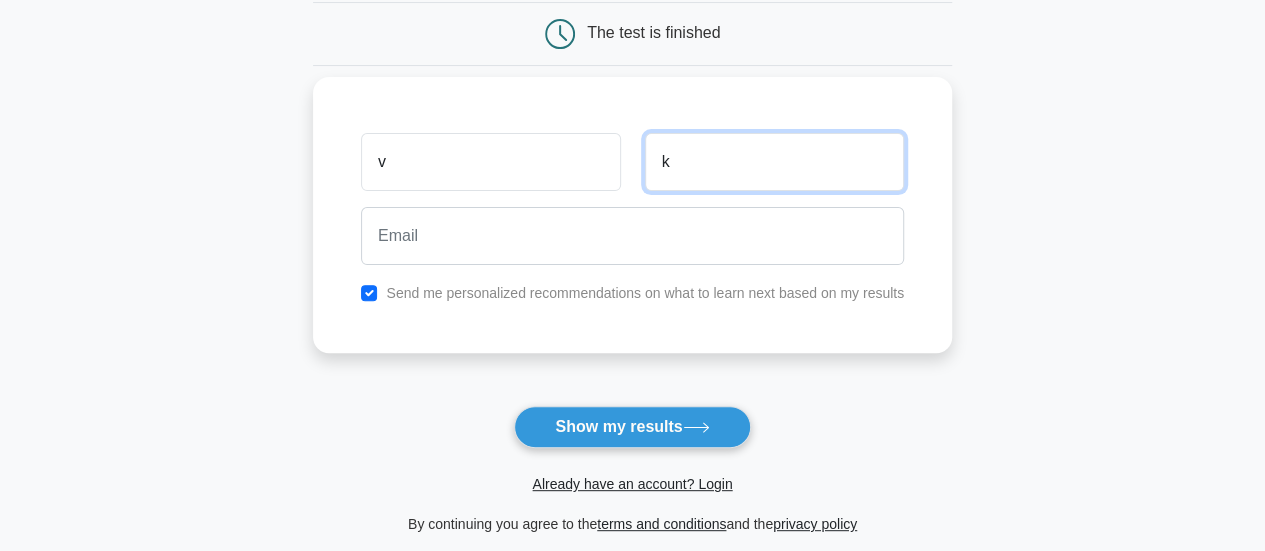 type on "k" 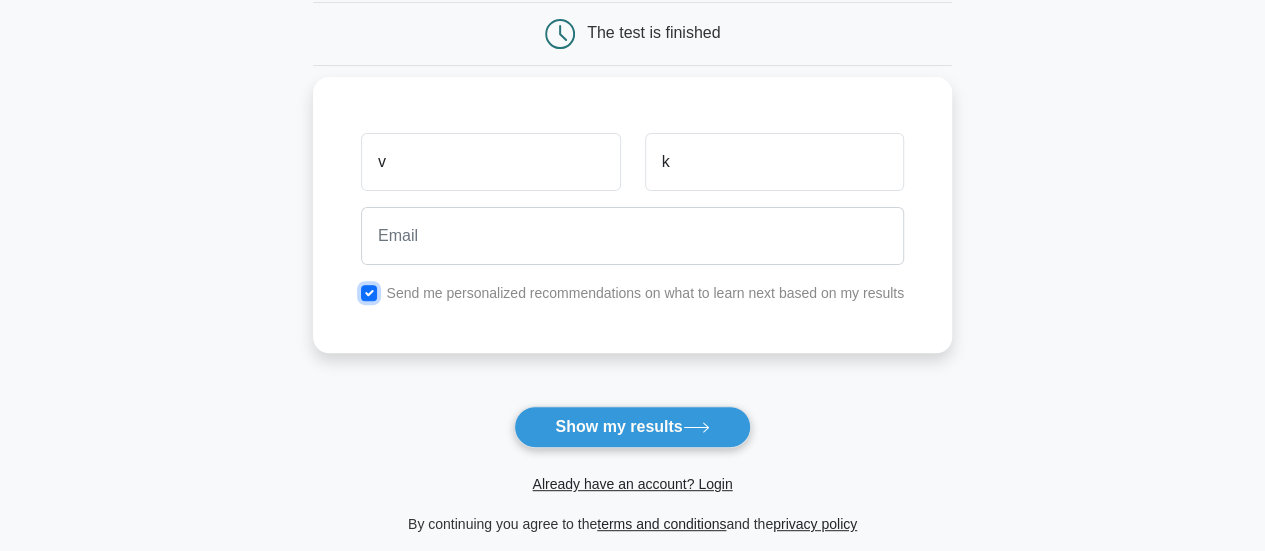 click at bounding box center (369, 293) 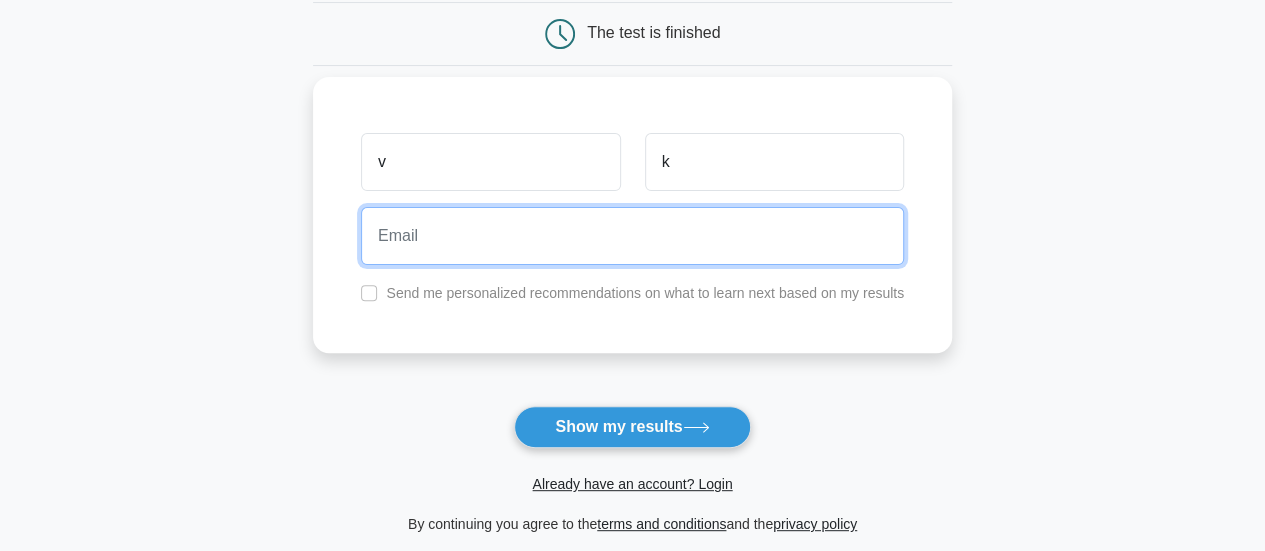click at bounding box center (632, 236) 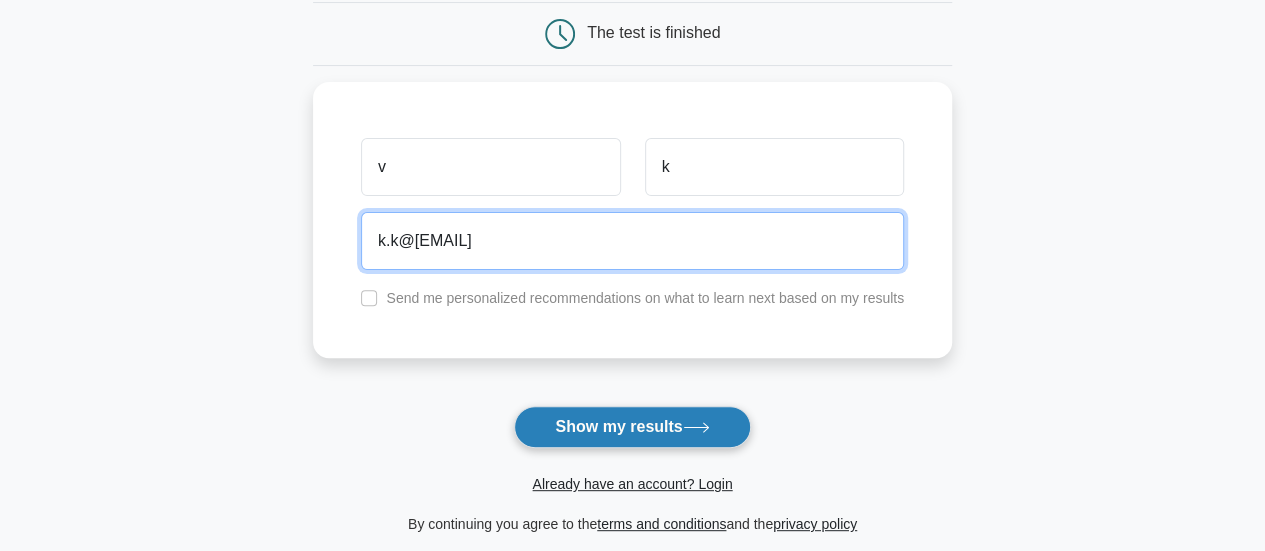 type on "k.k@gmail.com" 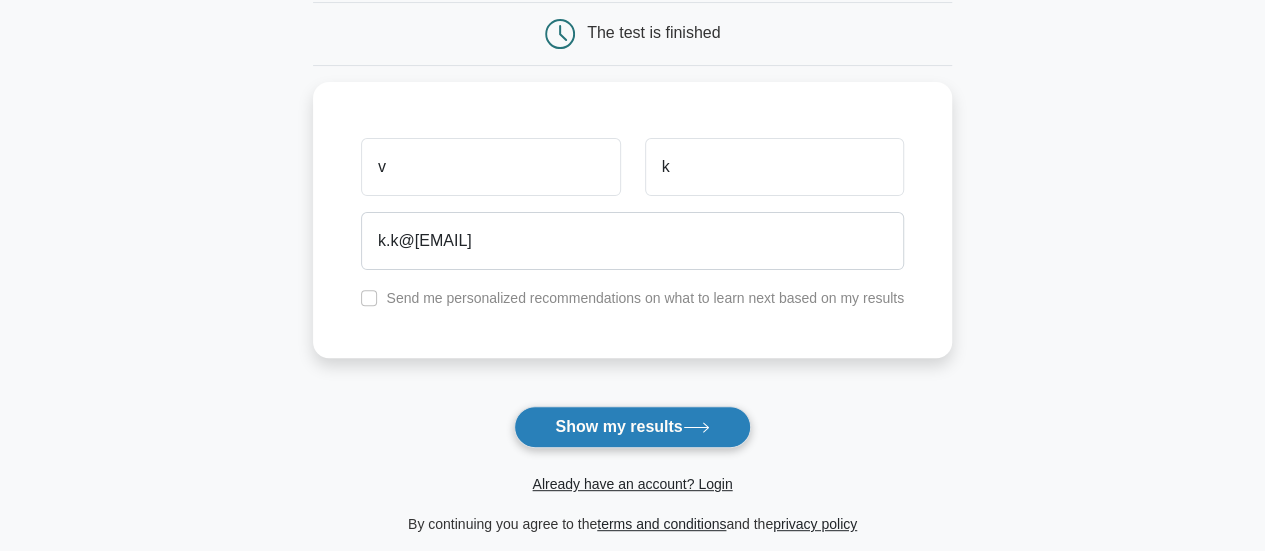 click on "Show my results" at bounding box center [632, 427] 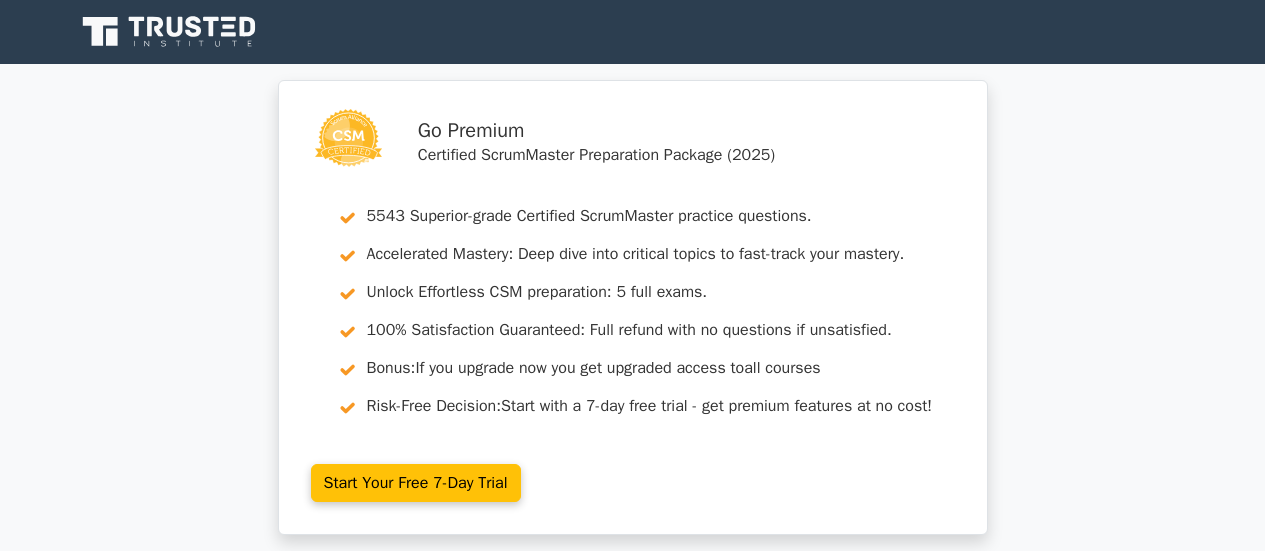 scroll, scrollTop: 0, scrollLeft: 0, axis: both 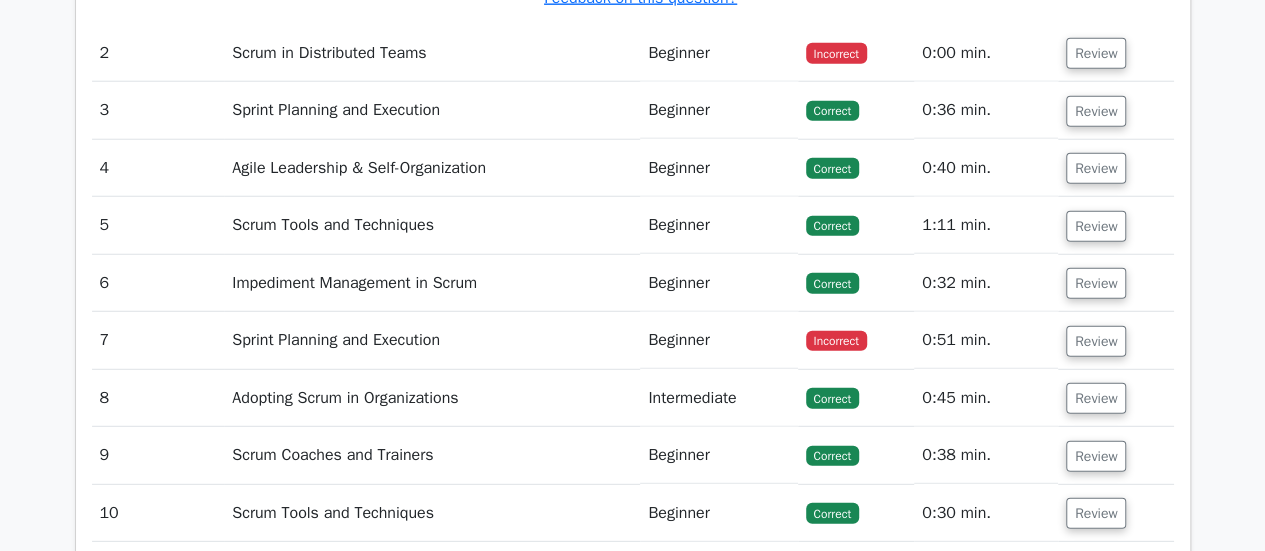 click on "Sprint Planning and Execution" at bounding box center (432, 340) 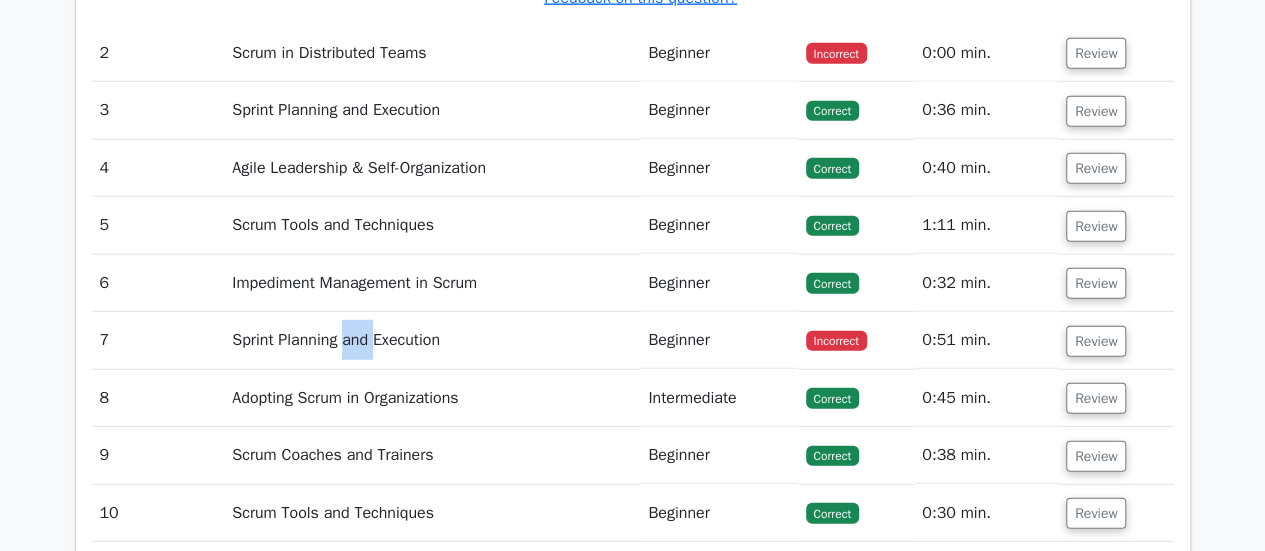 click on "Sprint Planning and Execution" at bounding box center (432, 340) 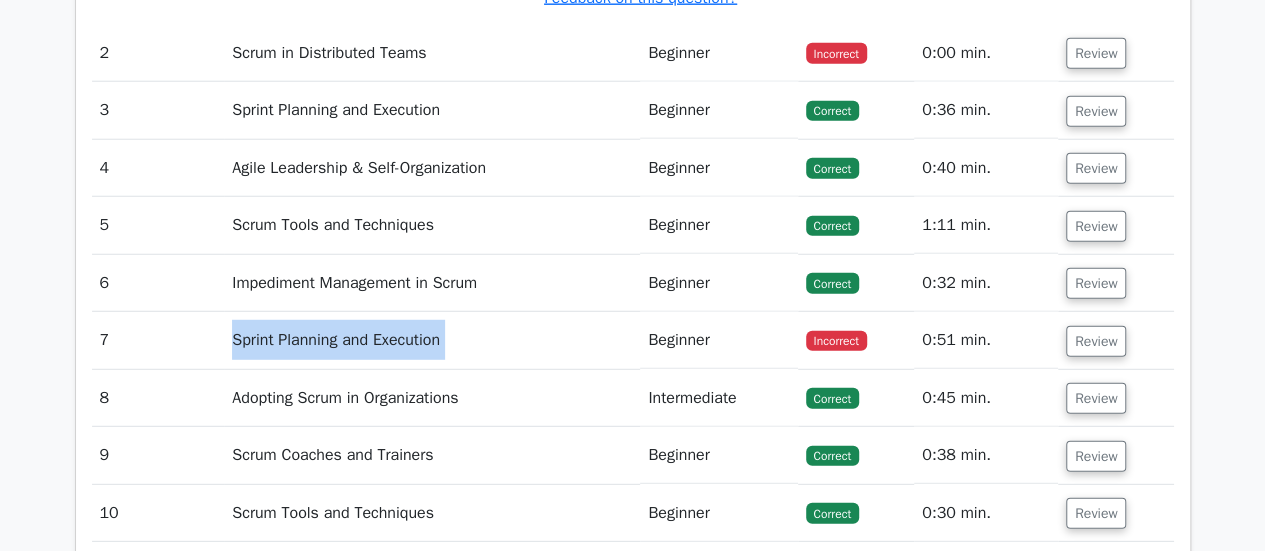 click on "Sprint Planning and Execution" at bounding box center (432, 340) 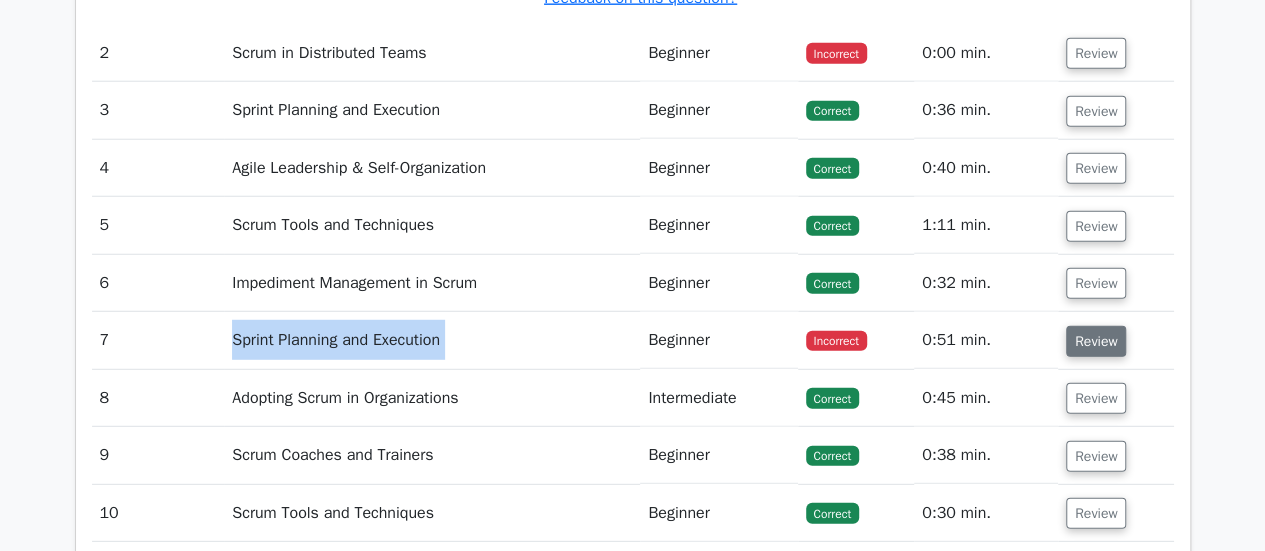 click on "Review" at bounding box center [1096, 341] 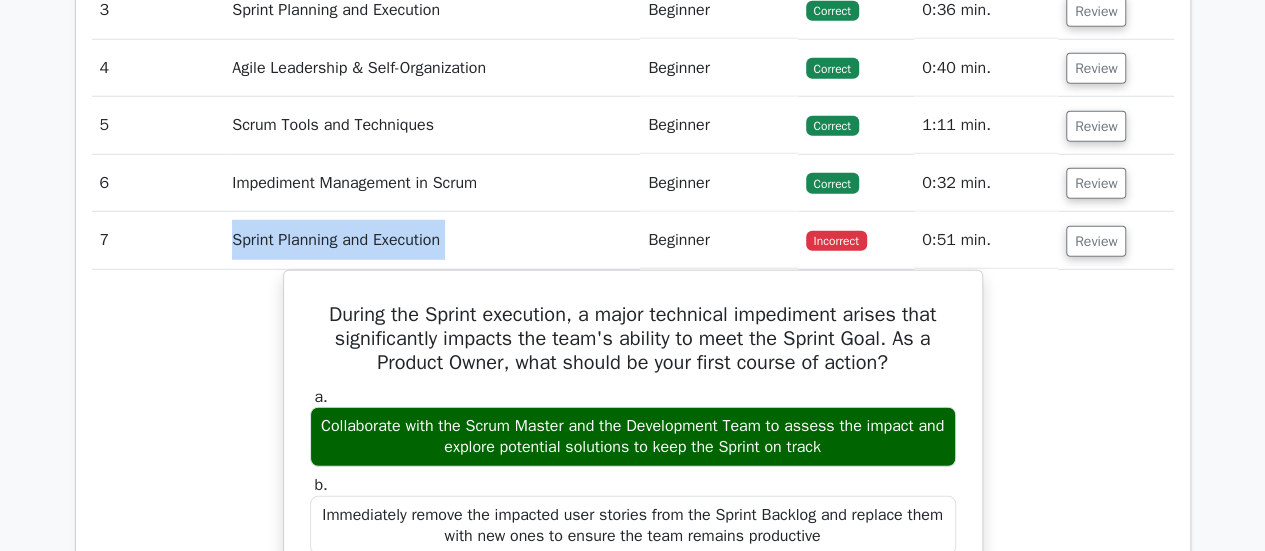scroll, scrollTop: 2800, scrollLeft: 0, axis: vertical 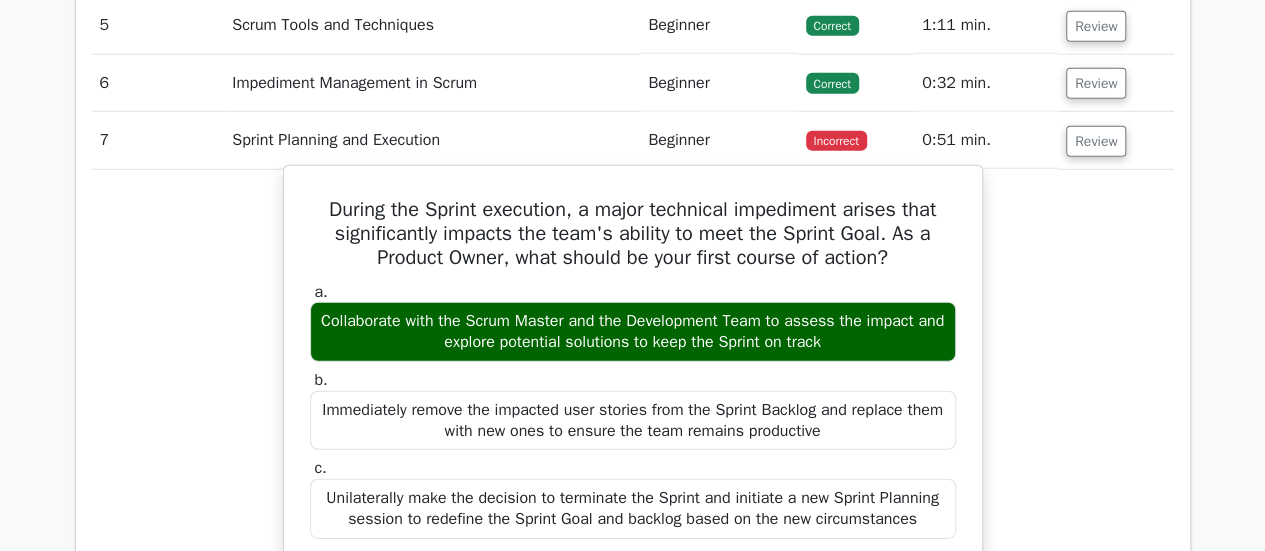 click on "Collaborate with the Scrum Master and the Development Team to assess the impact and explore potential solutions to keep the Sprint on track" at bounding box center [633, 332] 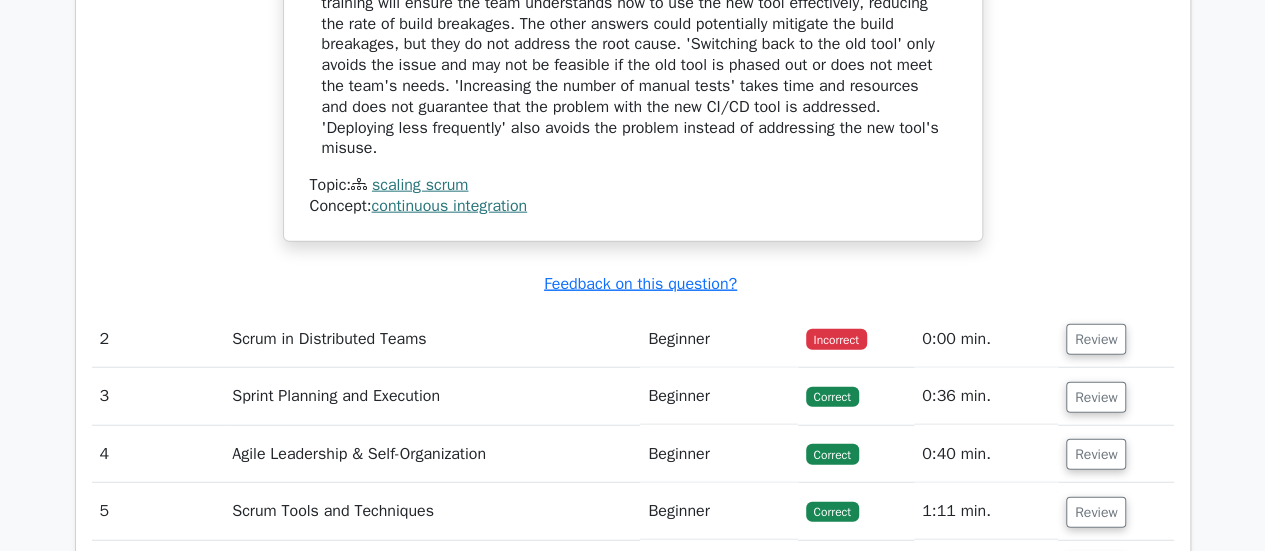 scroll, scrollTop: 2300, scrollLeft: 0, axis: vertical 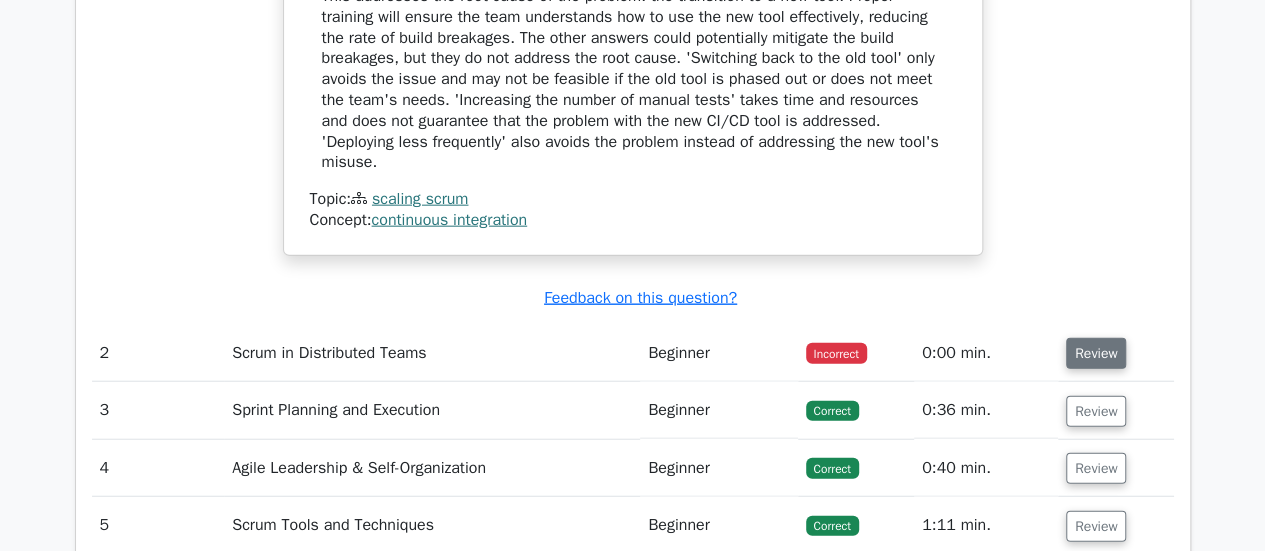 click on "Review" at bounding box center [1096, 353] 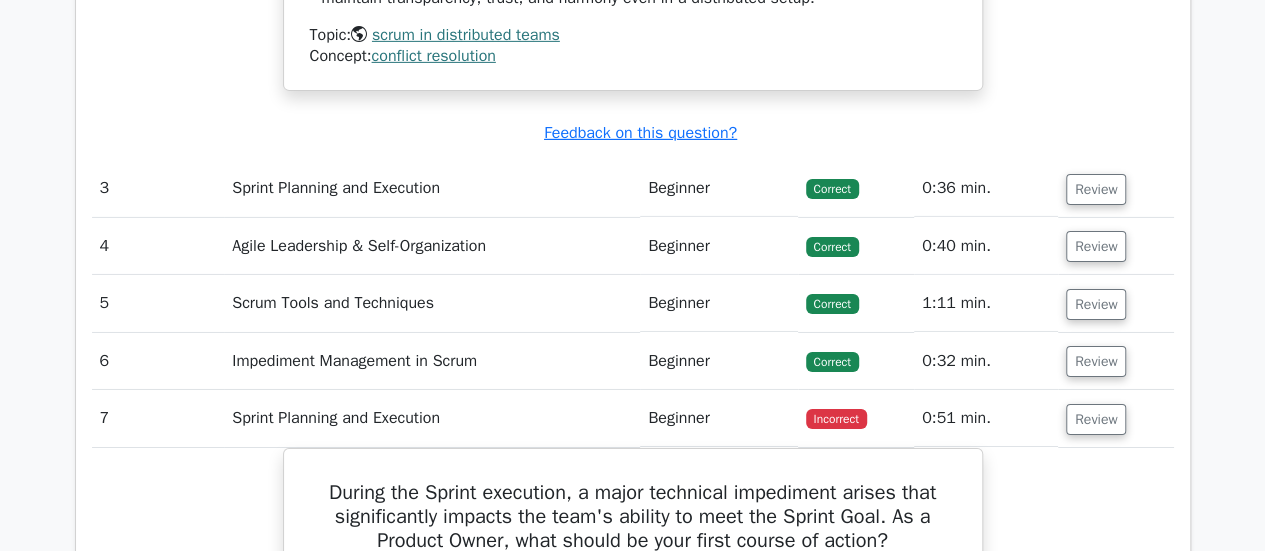 scroll, scrollTop: 3300, scrollLeft: 0, axis: vertical 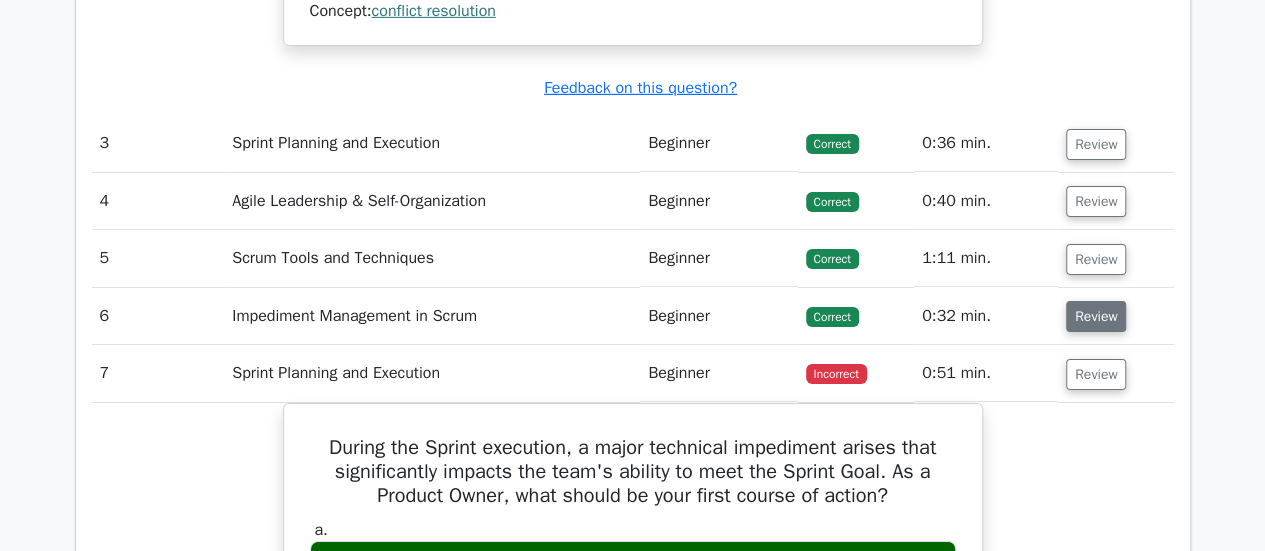click on "Review" at bounding box center (1096, 316) 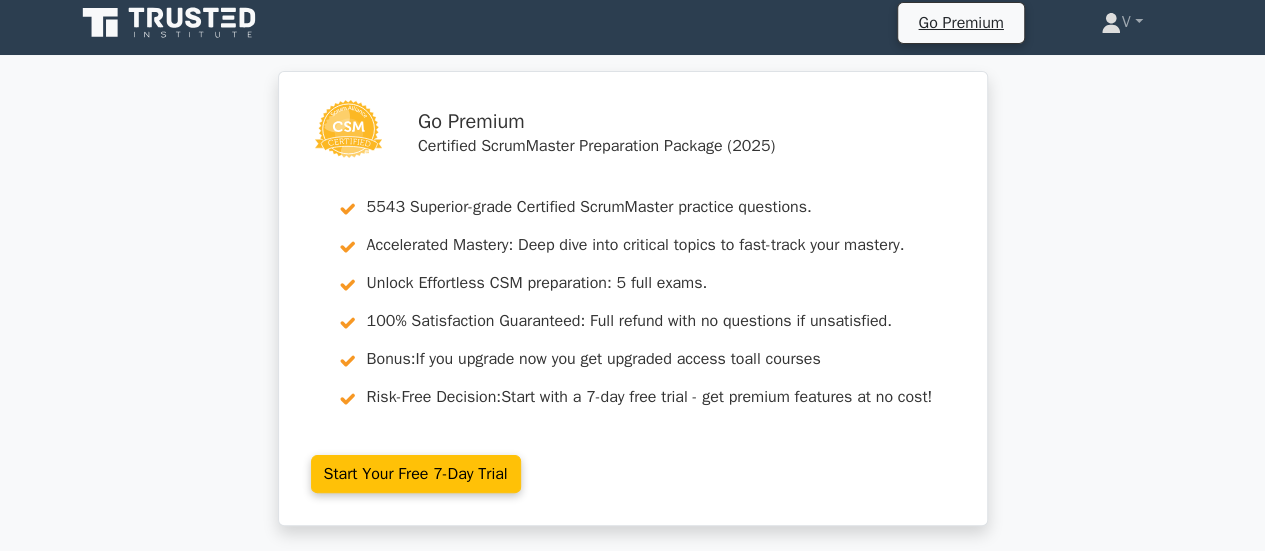 scroll, scrollTop: 0, scrollLeft: 0, axis: both 